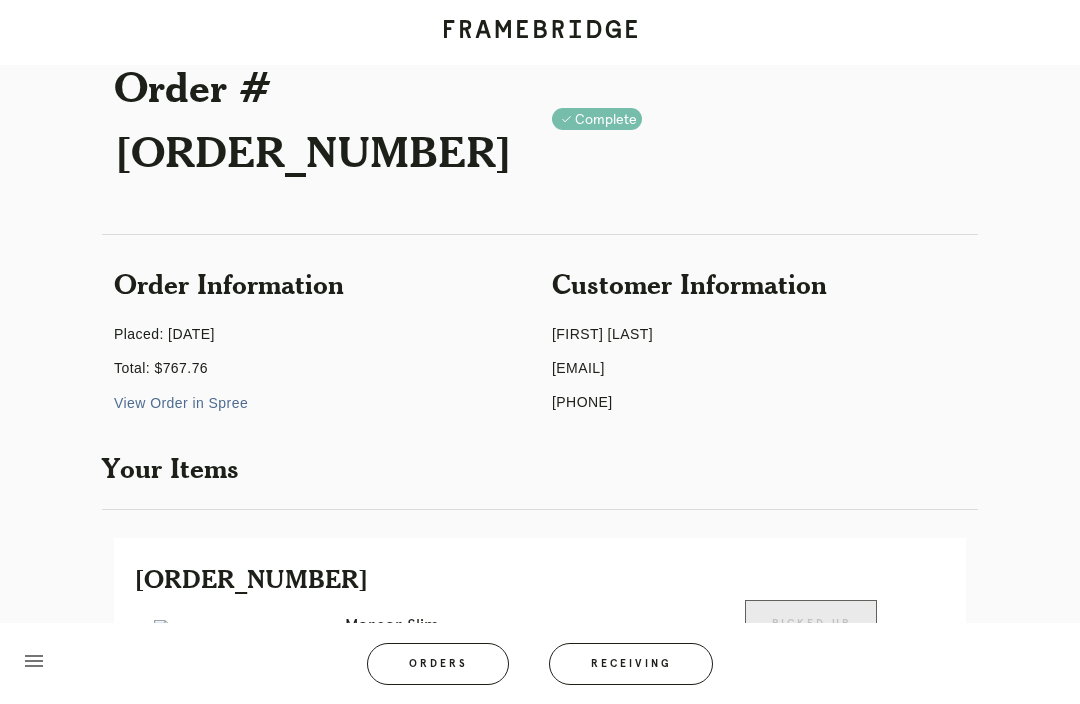 scroll, scrollTop: 0, scrollLeft: 0, axis: both 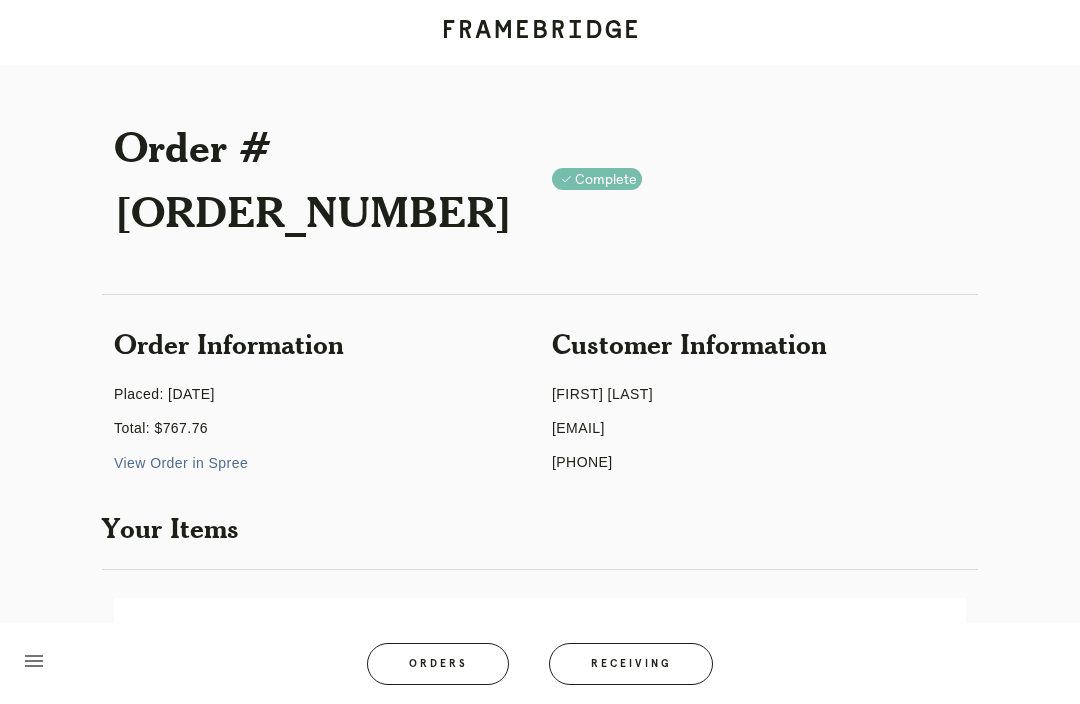 click on "Orders" at bounding box center [438, 664] 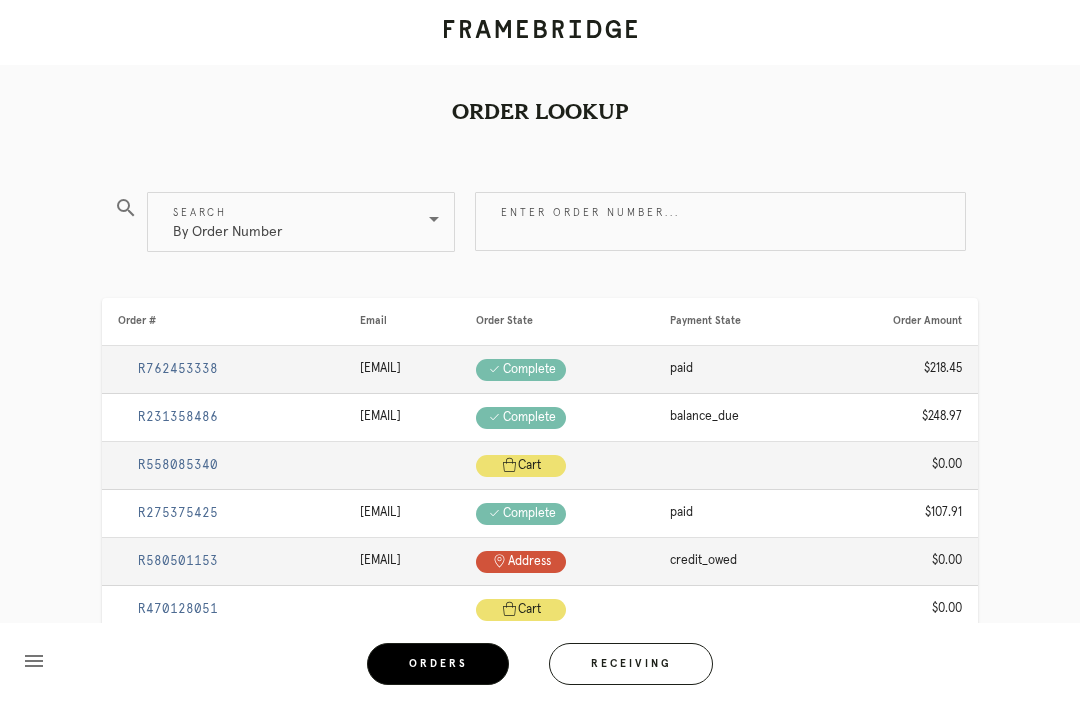 click on "Enter order number..." at bounding box center [720, 221] 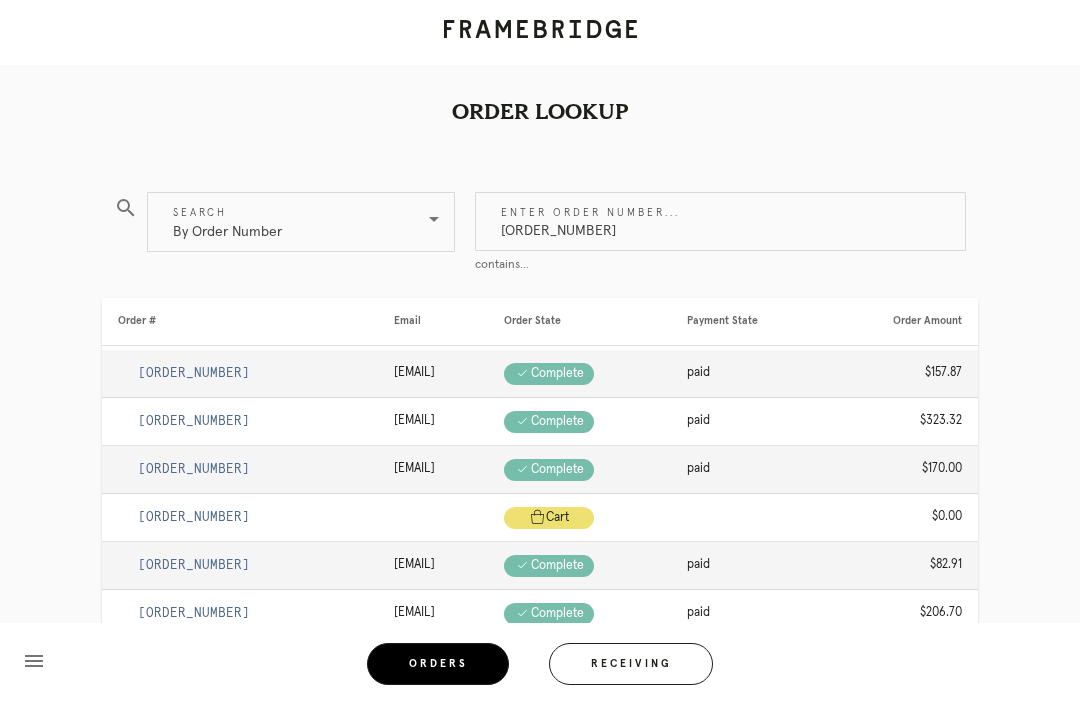 type on "[ORDER_NUMBER]" 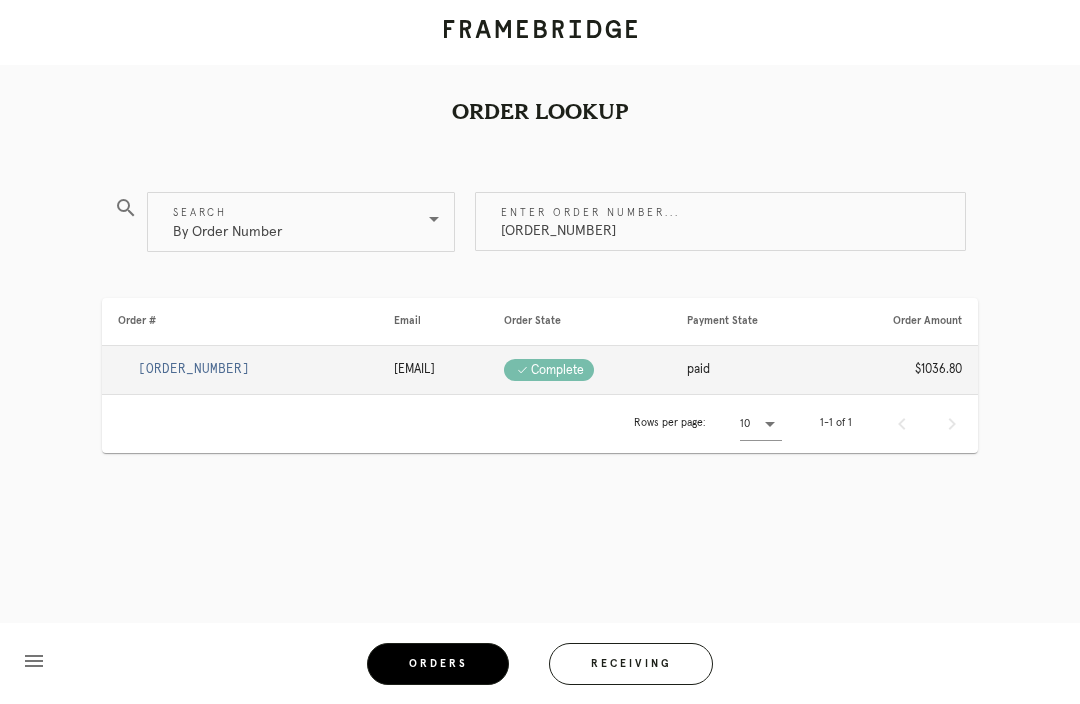 click on "[ORDER_NUMBER]" at bounding box center [194, 369] 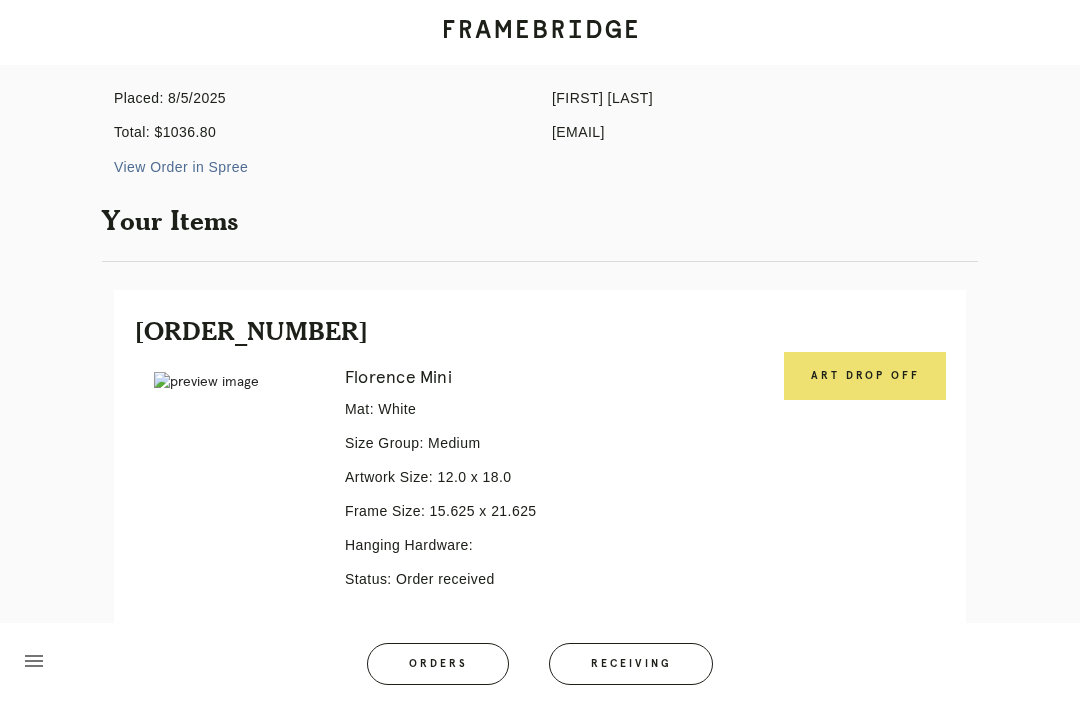 scroll, scrollTop: 308, scrollLeft: 0, axis: vertical 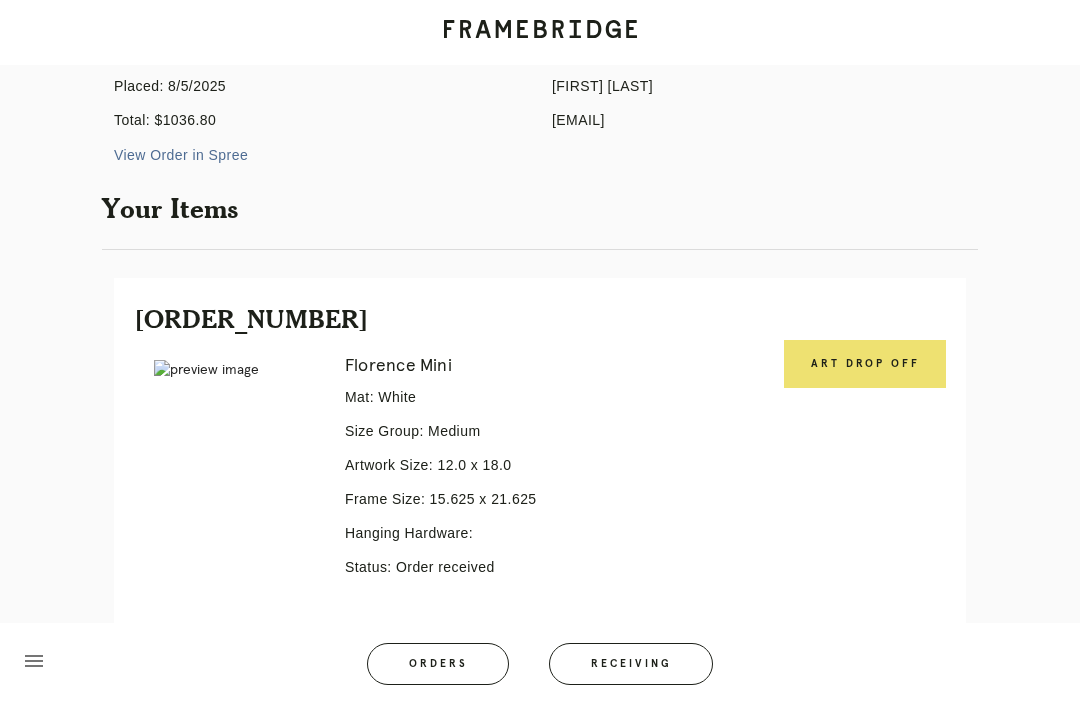 click on "Art drop off" at bounding box center [865, 364] 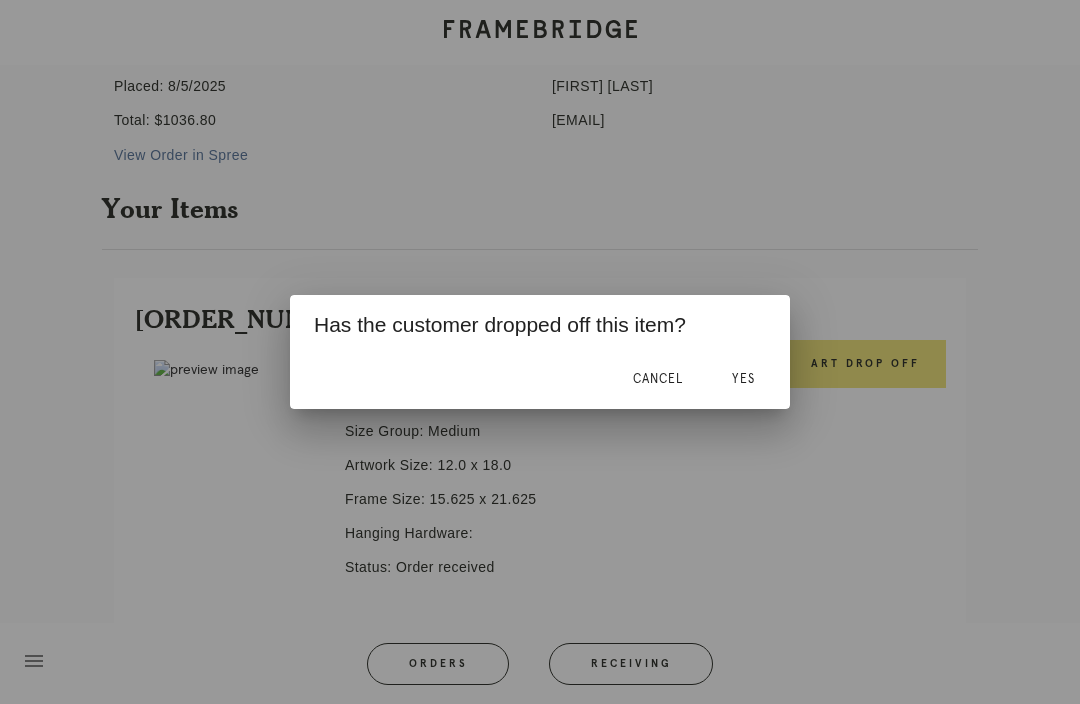click on "Yes" at bounding box center [743, 379] 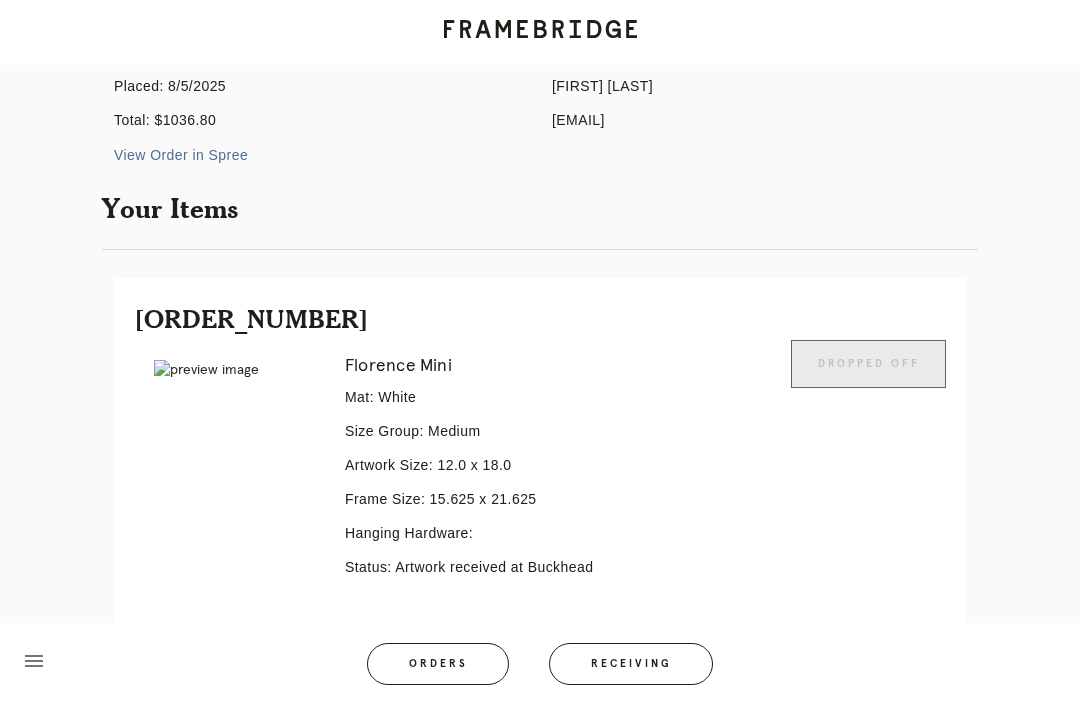 click at bounding box center [733, 494] 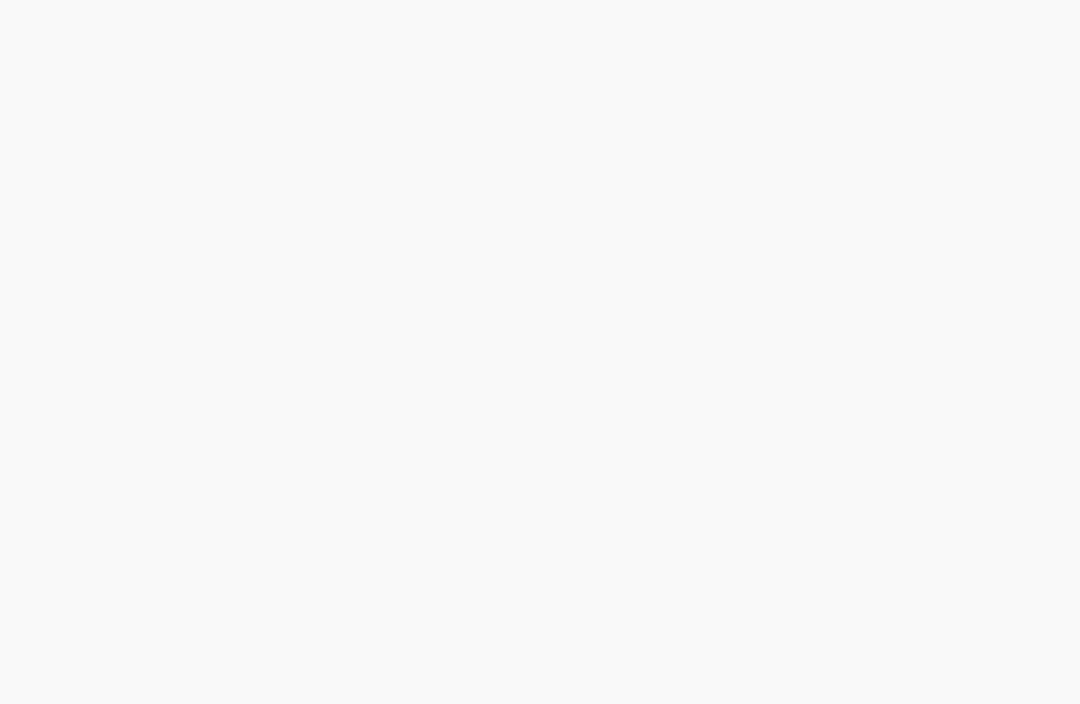 scroll, scrollTop: 0, scrollLeft: 0, axis: both 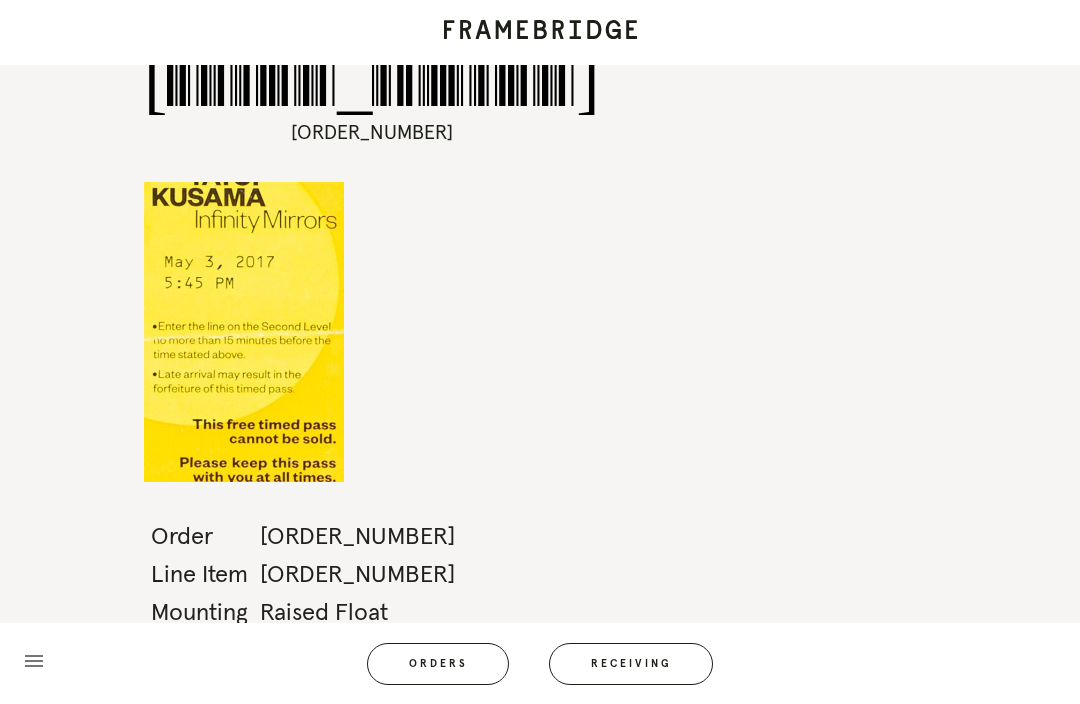 click on "Receiving" at bounding box center (631, 664) 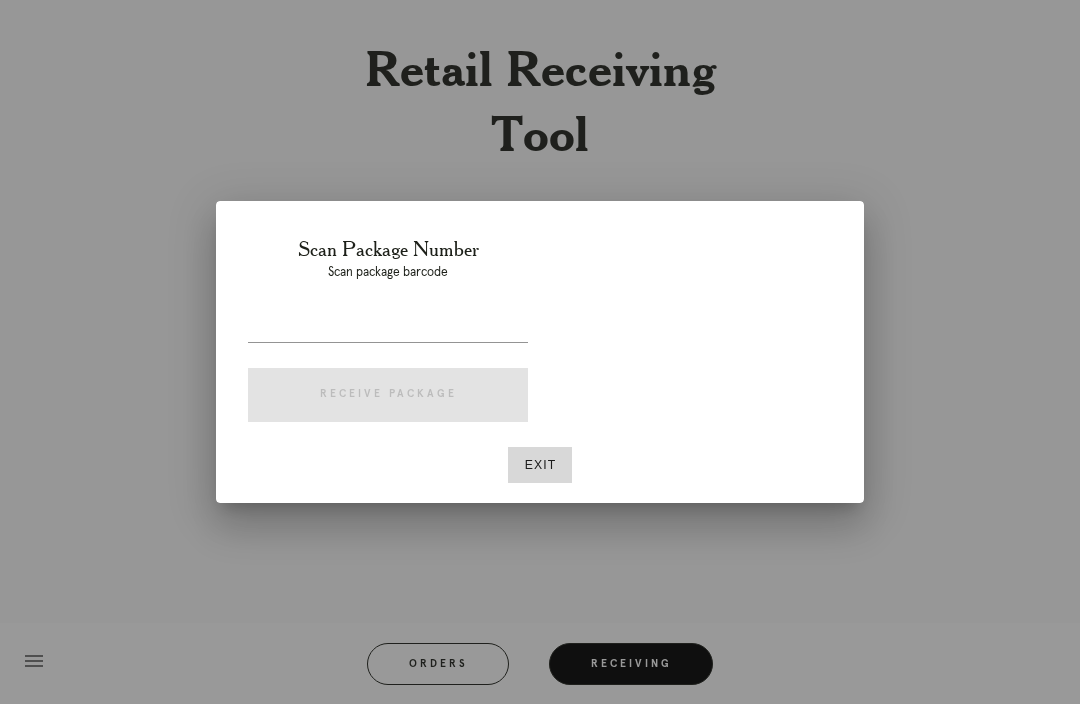 click on "Exit" at bounding box center [540, 465] 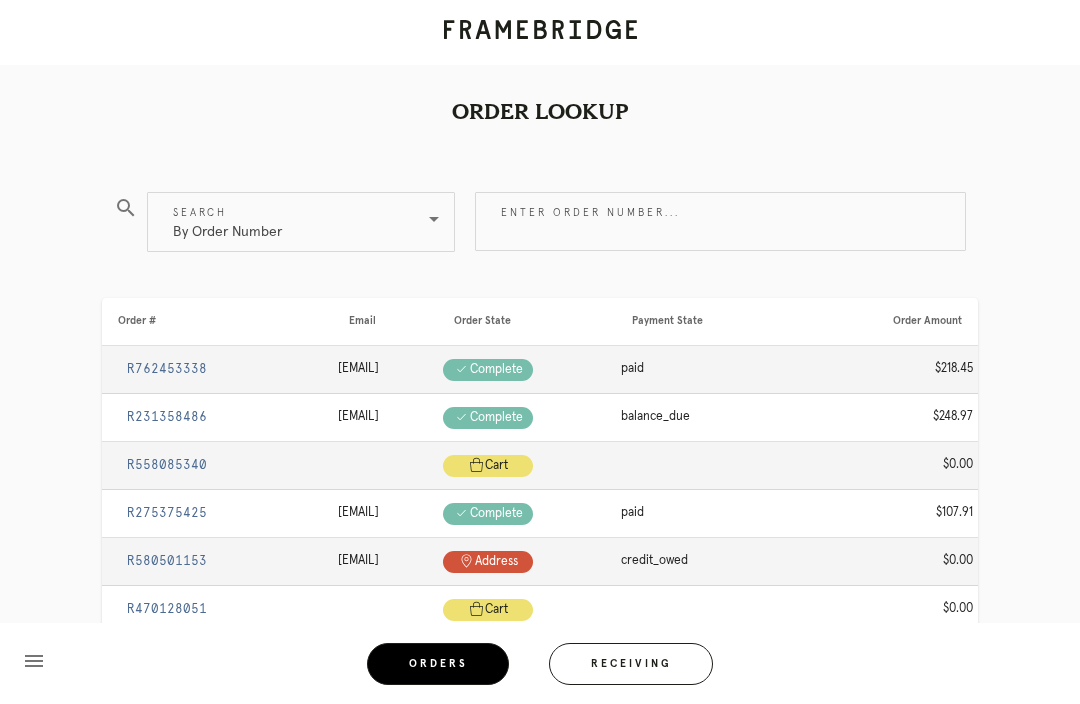 click on "Enter order number..." at bounding box center [720, 221] 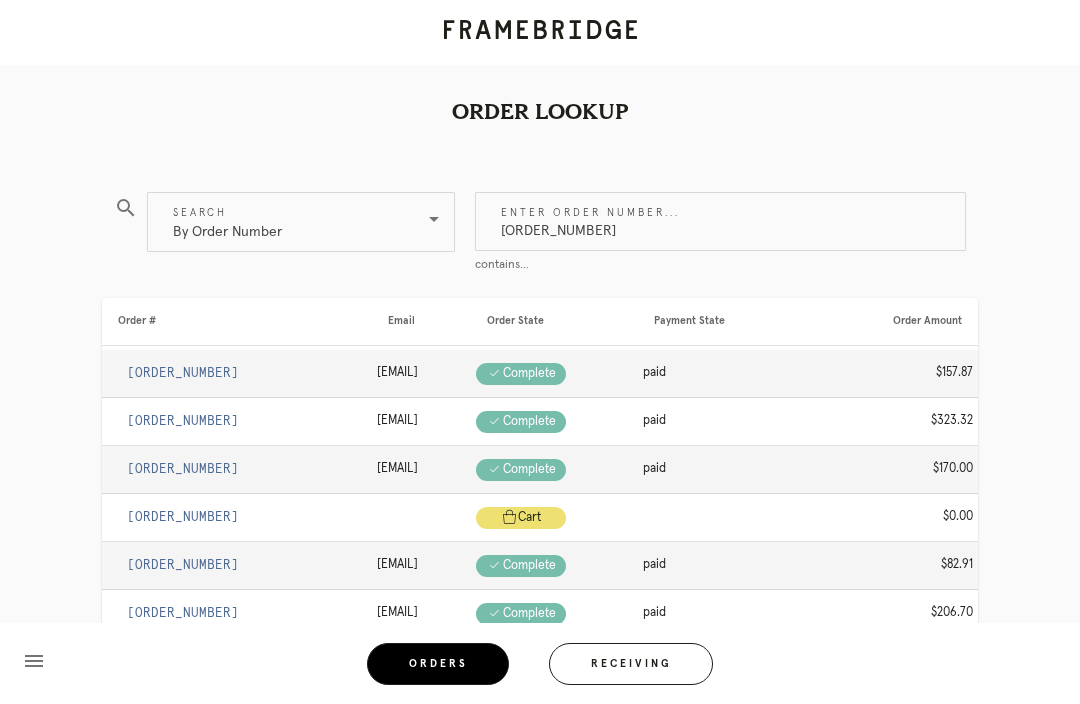type on "[ORDER_NUMBER]" 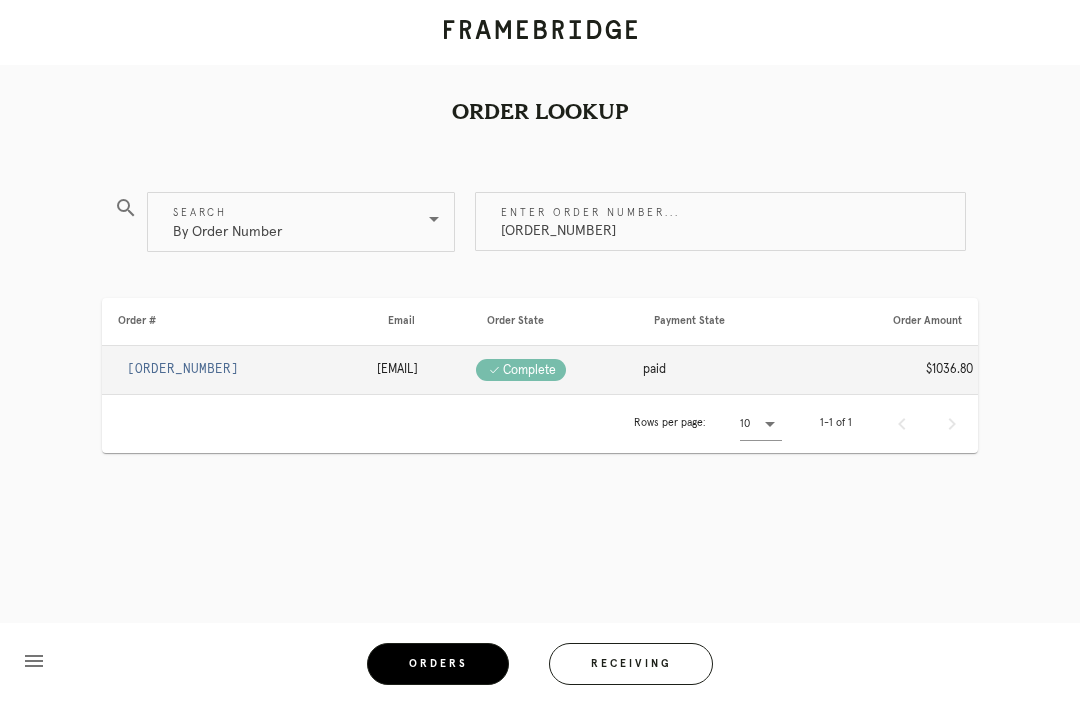 click on "[ORDER_NUMBER]" at bounding box center [183, 369] 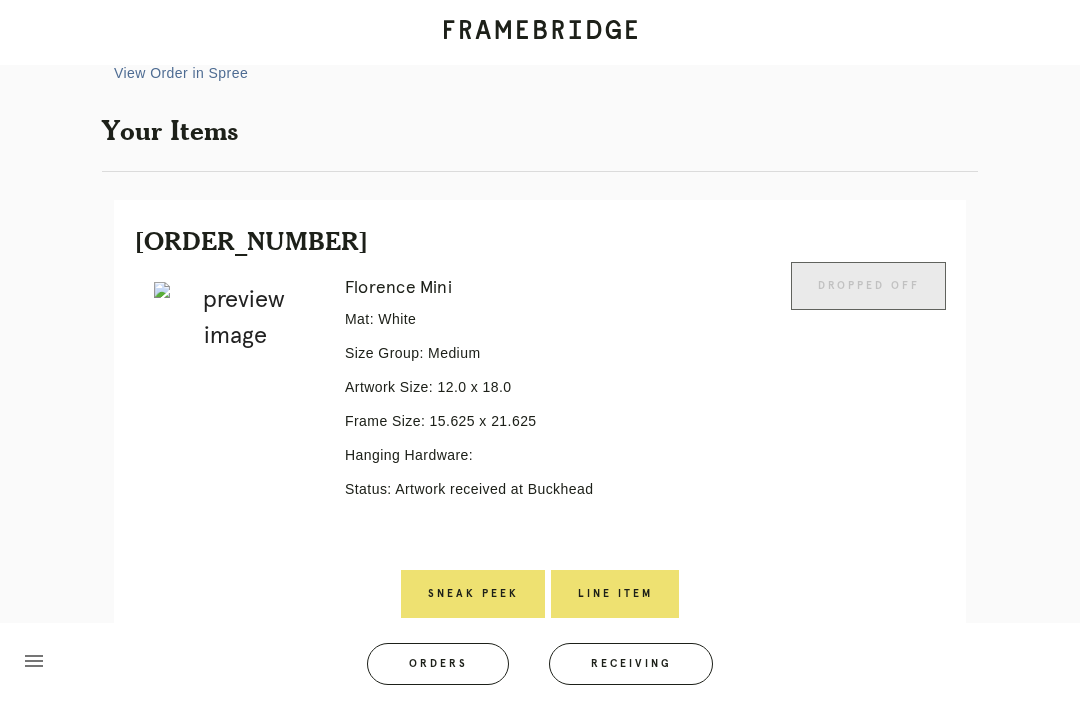 scroll, scrollTop: 397, scrollLeft: 0, axis: vertical 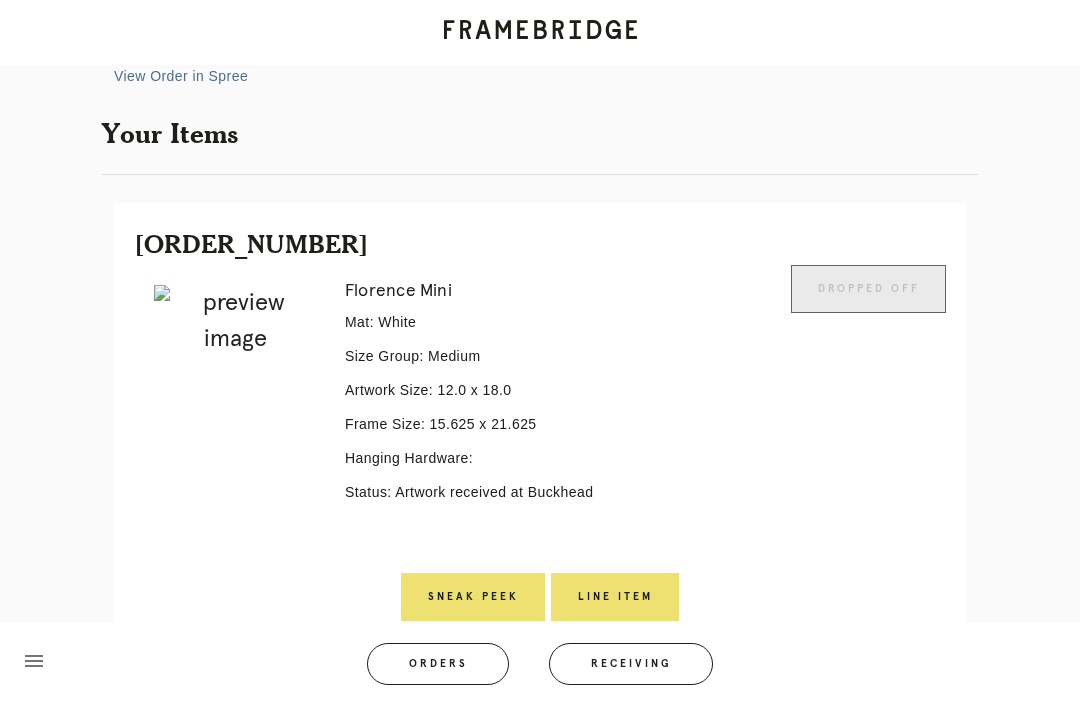 click on "Line Item" at bounding box center (615, 597) 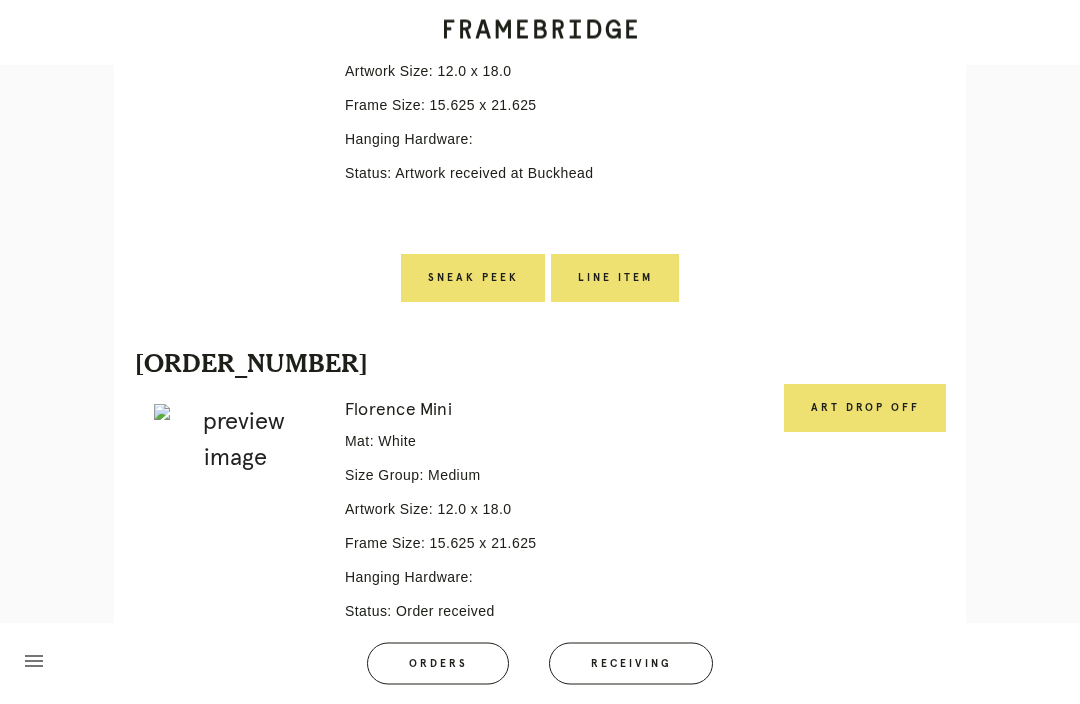click on "Art drop off" at bounding box center (865, 409) 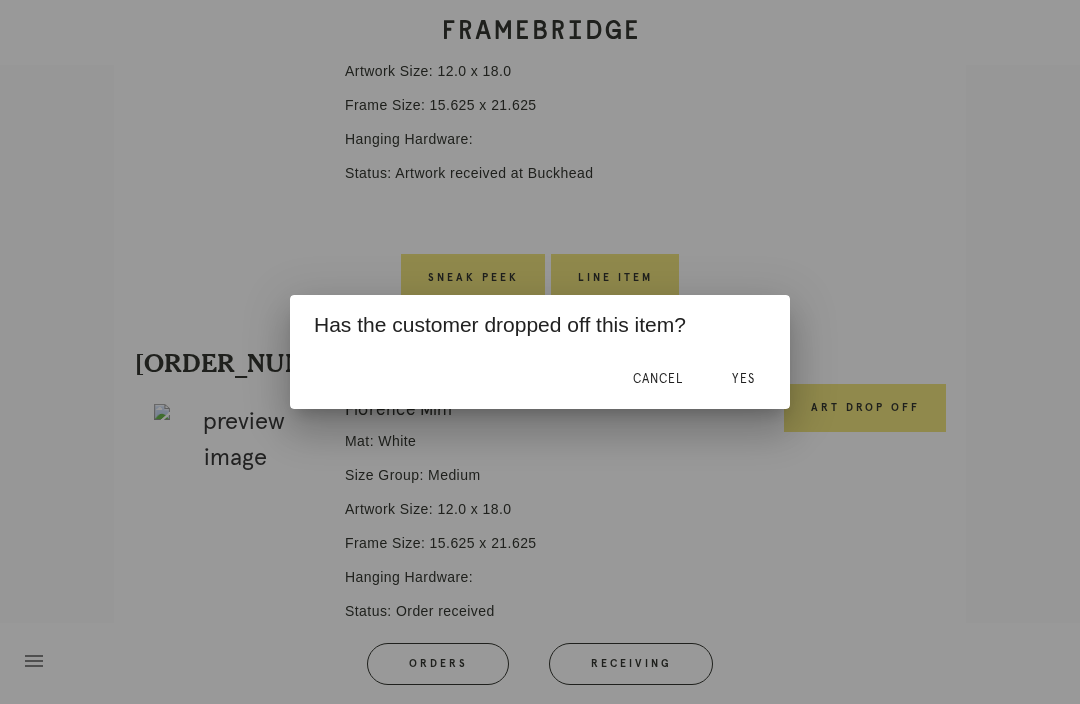 click on "Yes" at bounding box center (743, 379) 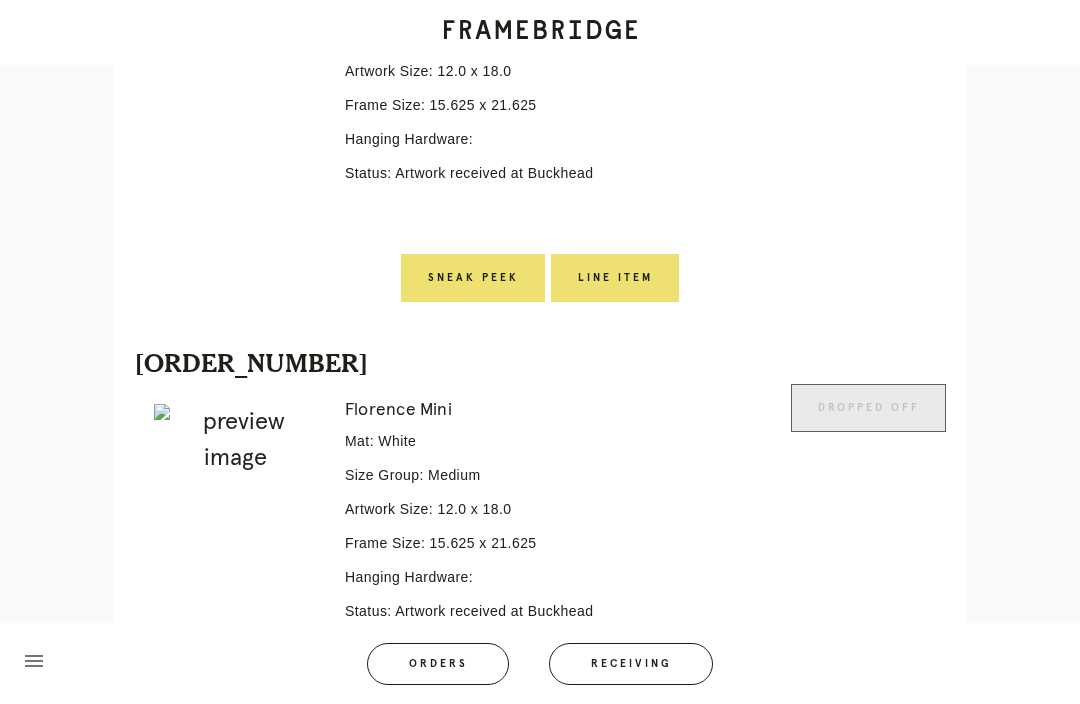 click on "Line Item" at bounding box center (615, 716) 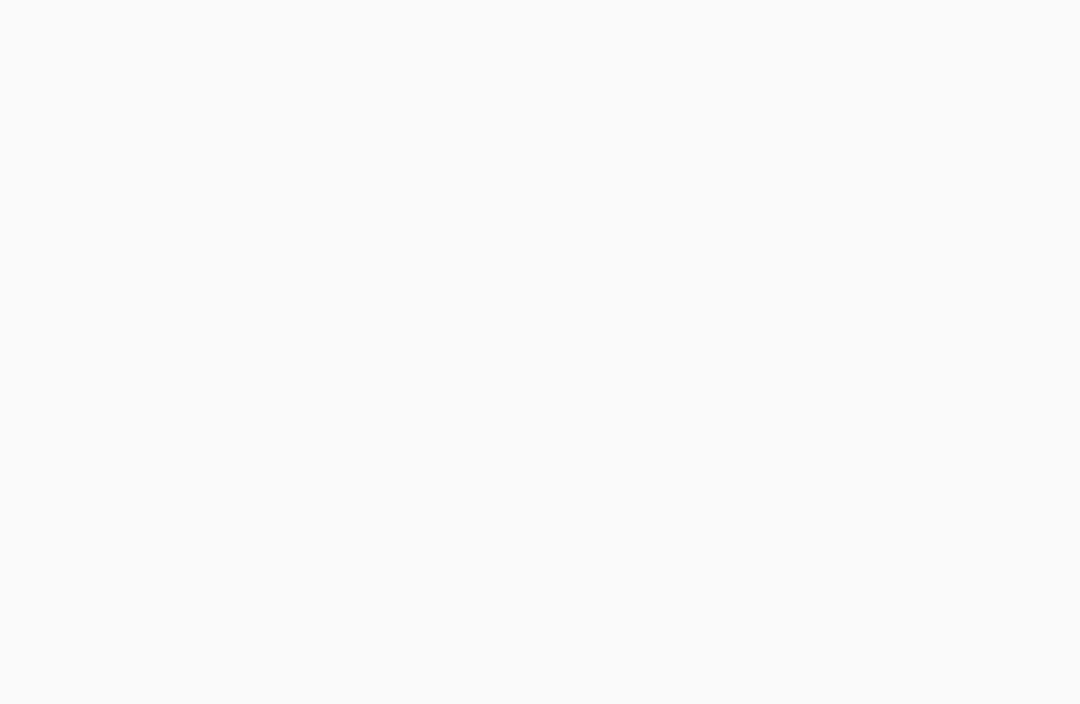 scroll, scrollTop: 0, scrollLeft: 0, axis: both 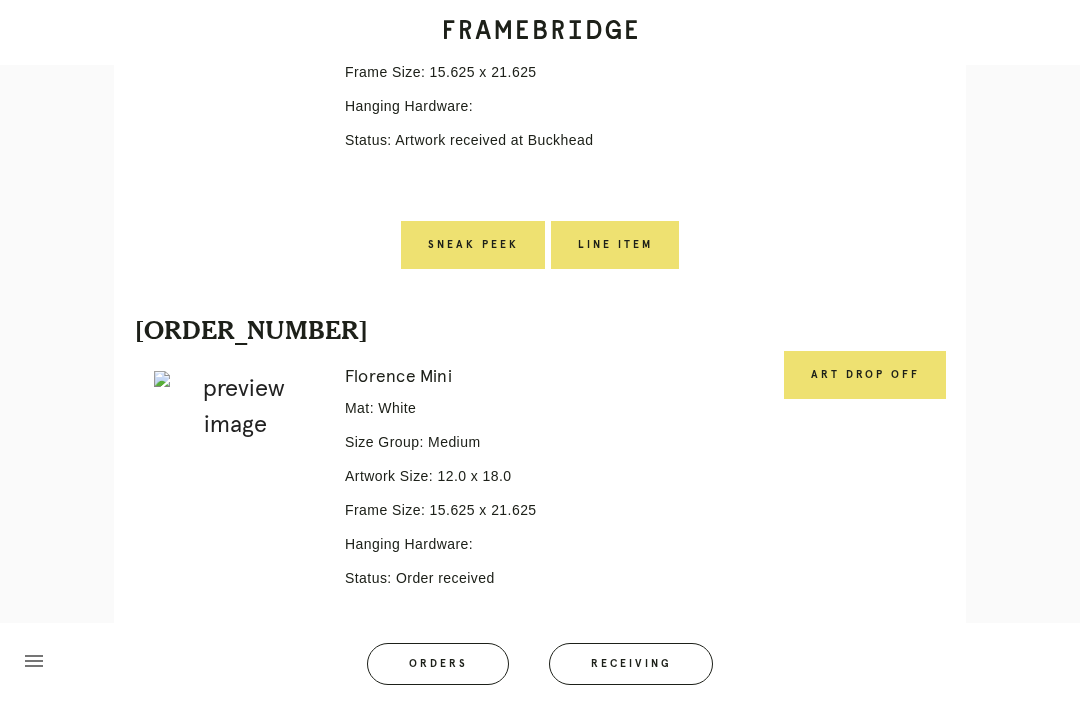 click on "Art drop off" at bounding box center [865, 375] 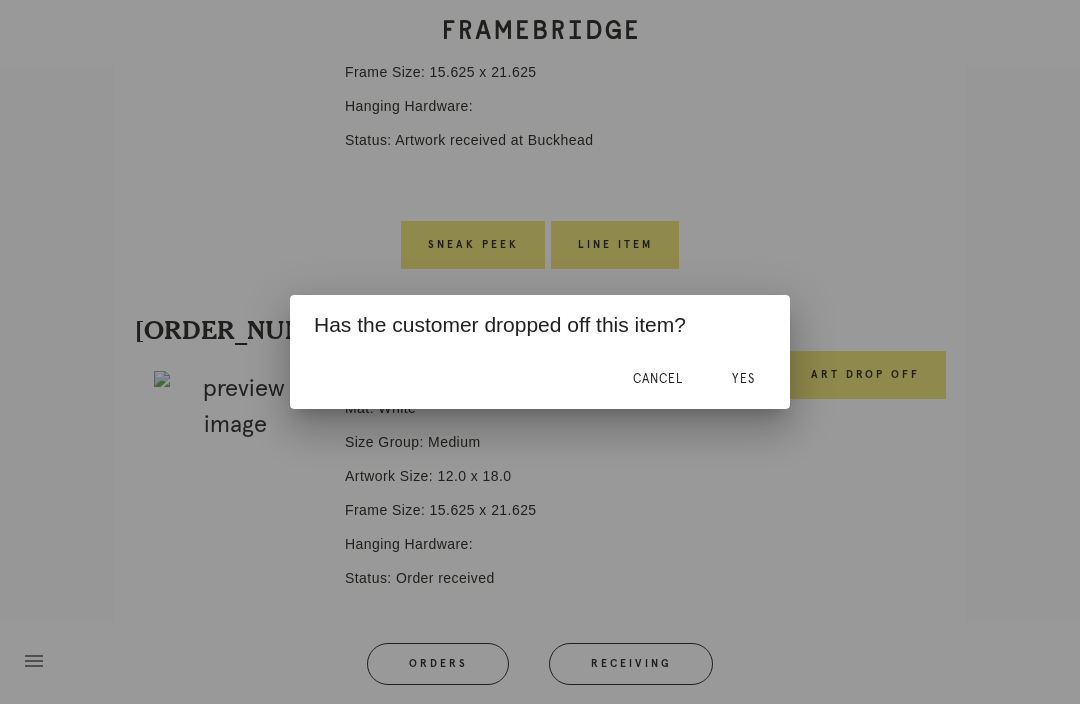 click on "Yes" at bounding box center [743, 379] 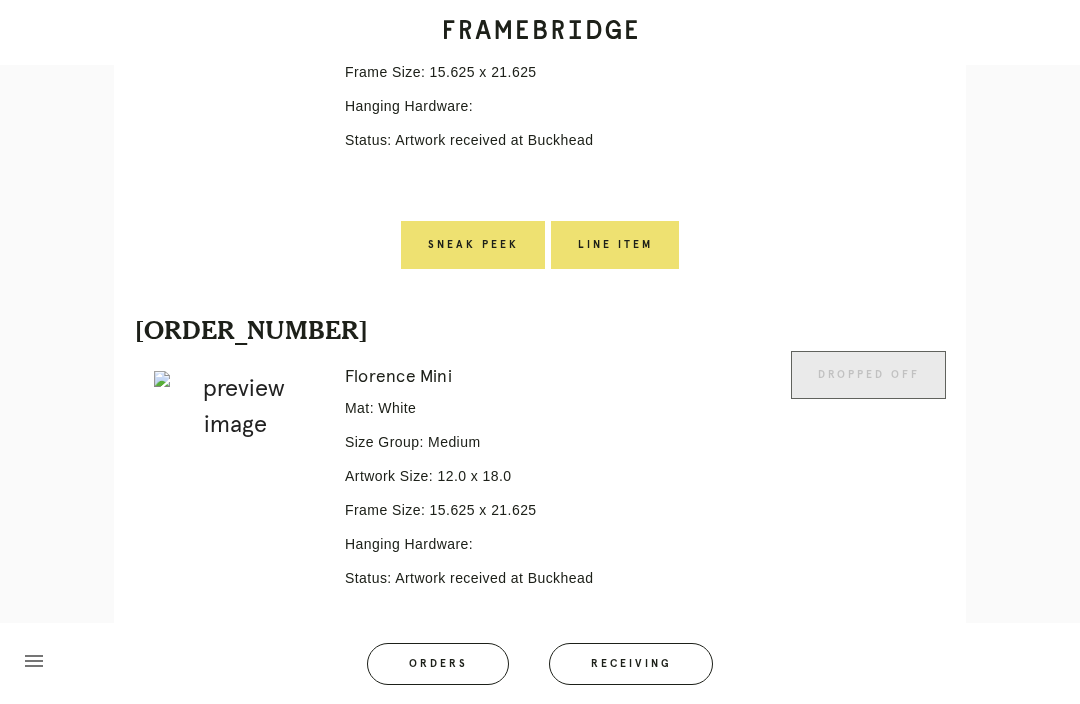 click on "Line Item" at bounding box center (615, 683) 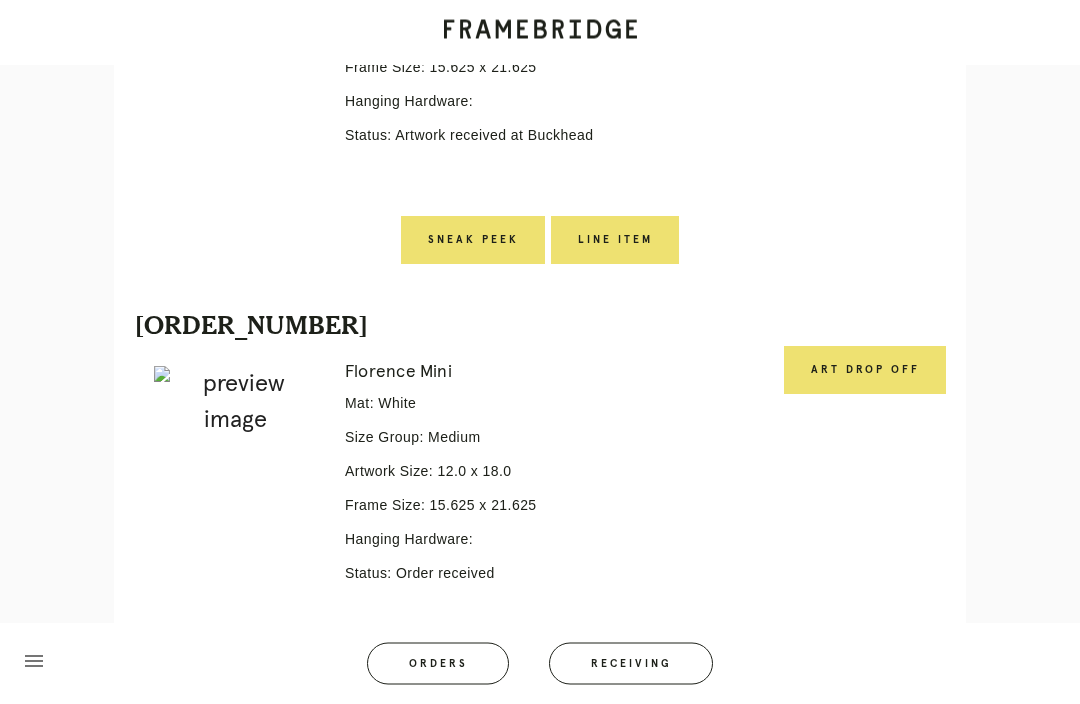 scroll, scrollTop: 1632, scrollLeft: 0, axis: vertical 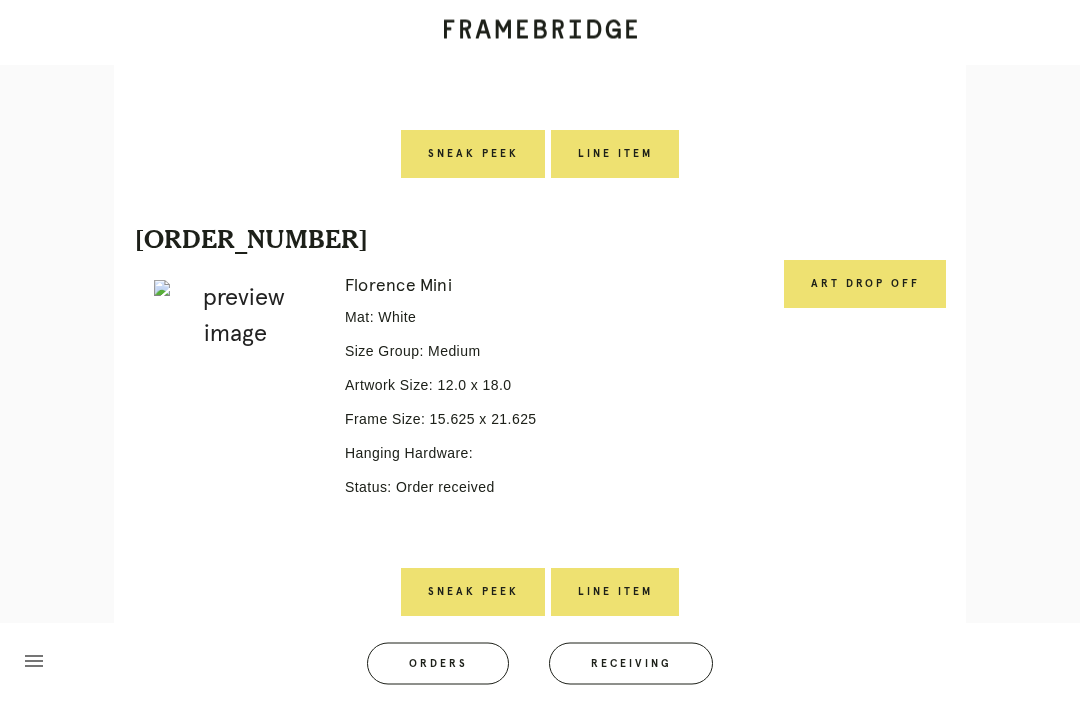 click on "Art drop off" at bounding box center (865, 285) 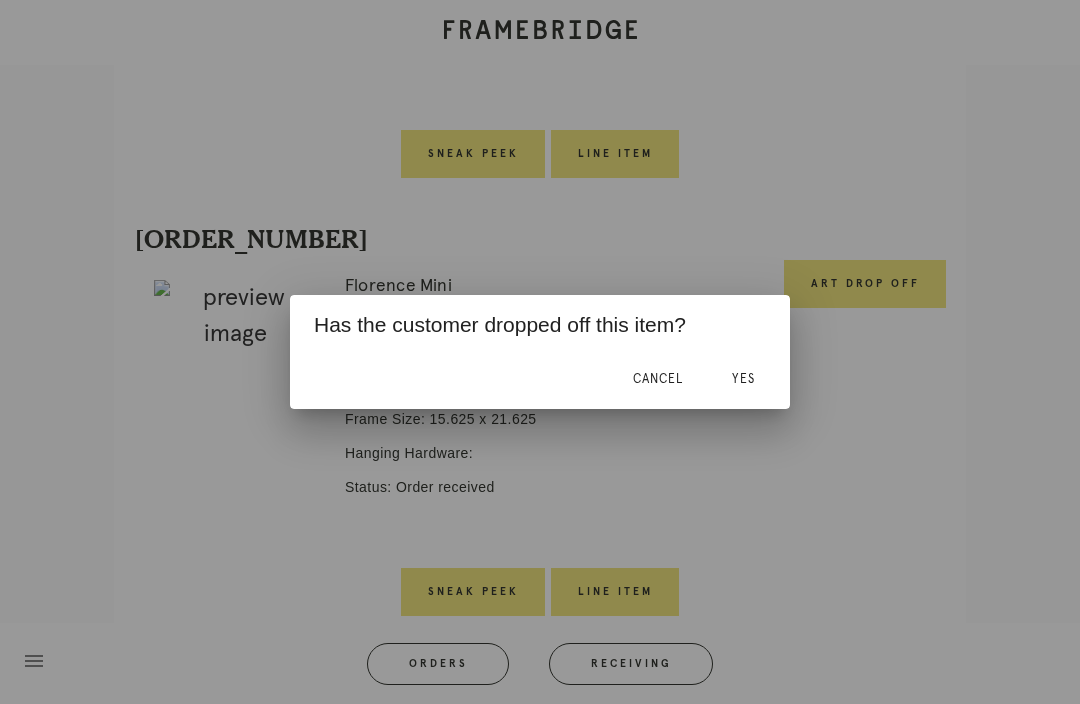click on "Yes" at bounding box center [743, 379] 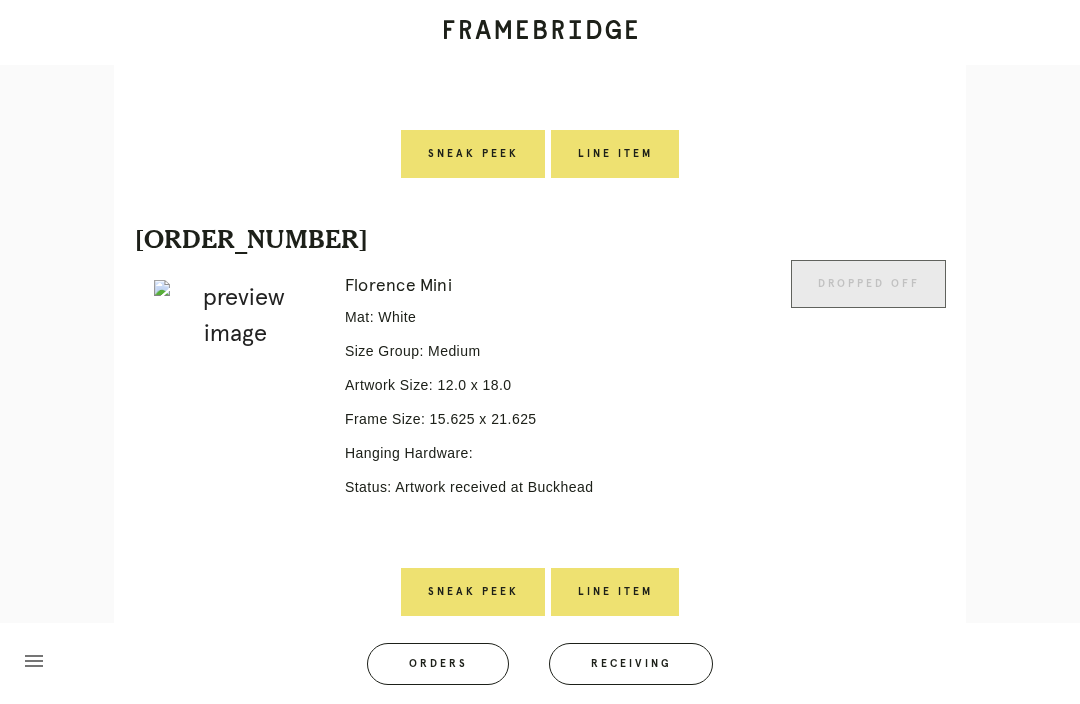click on "Line Item" at bounding box center [615, 592] 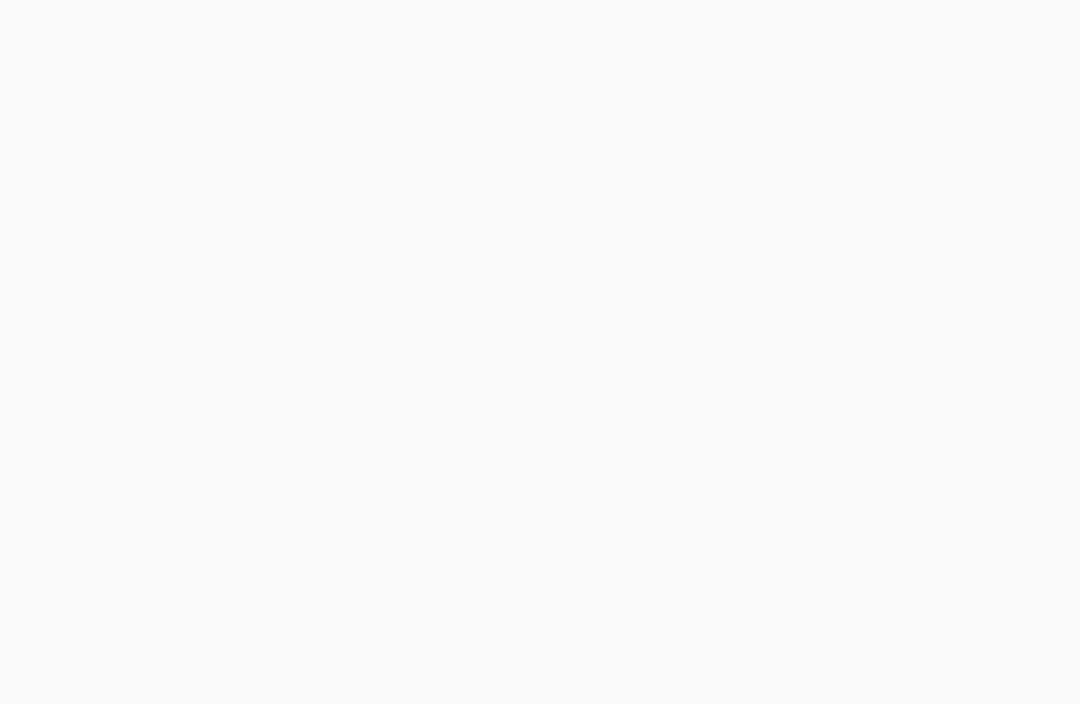 scroll, scrollTop: 0, scrollLeft: 0, axis: both 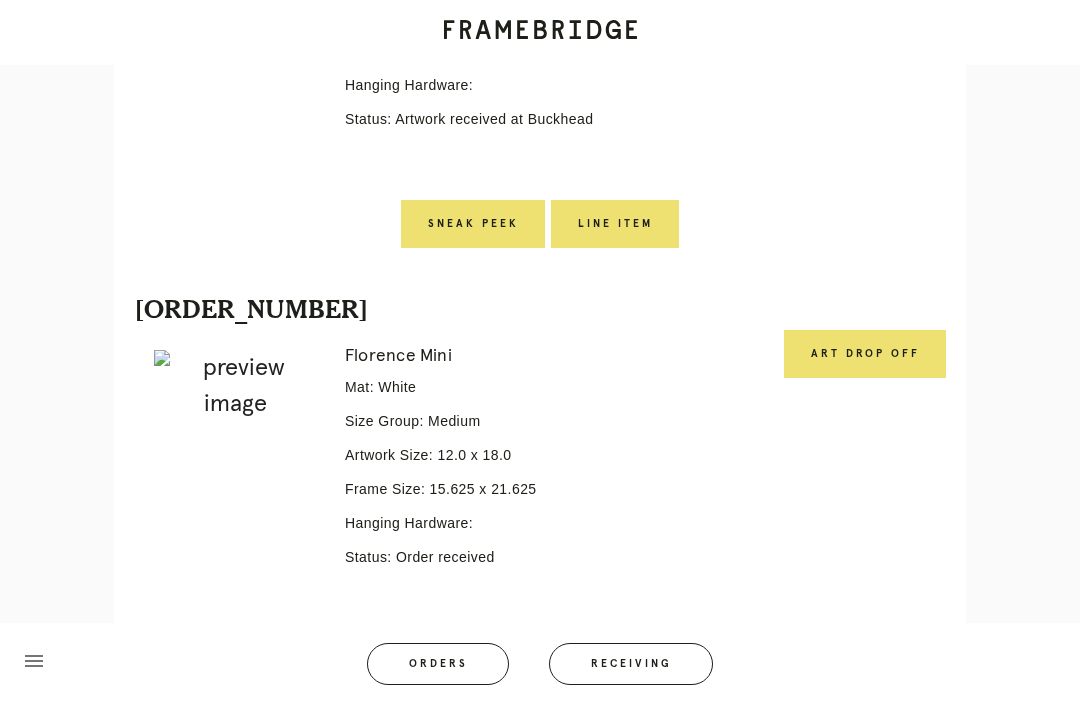 click on "Art drop off" at bounding box center [865, 354] 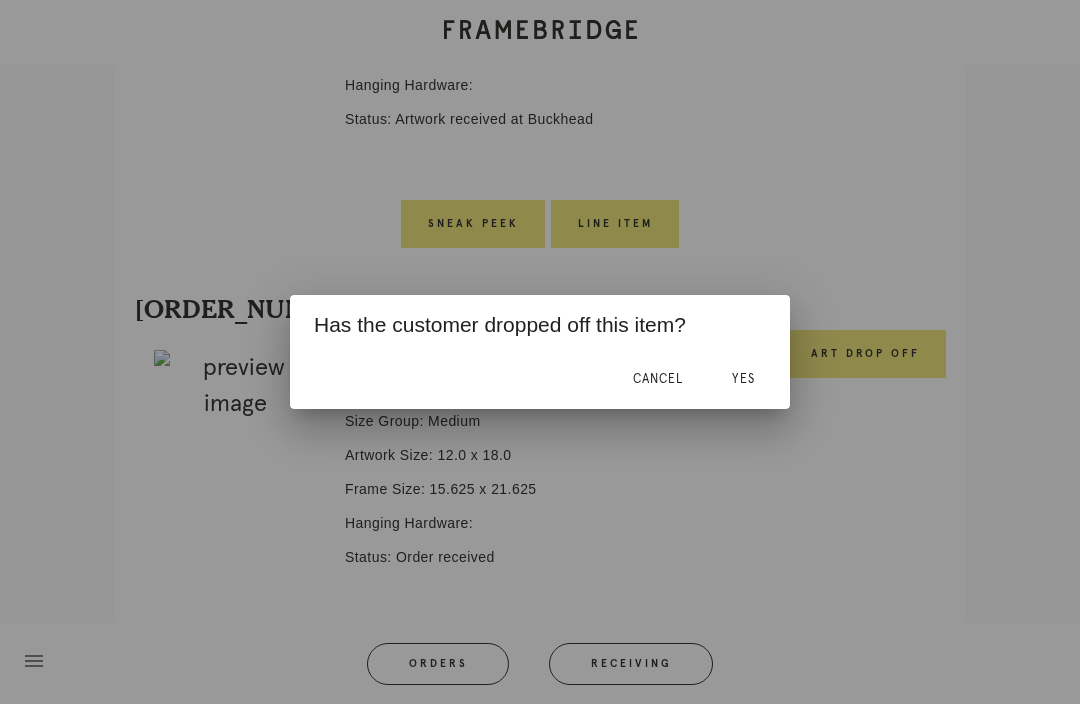 click on "Yes" at bounding box center (743, 379) 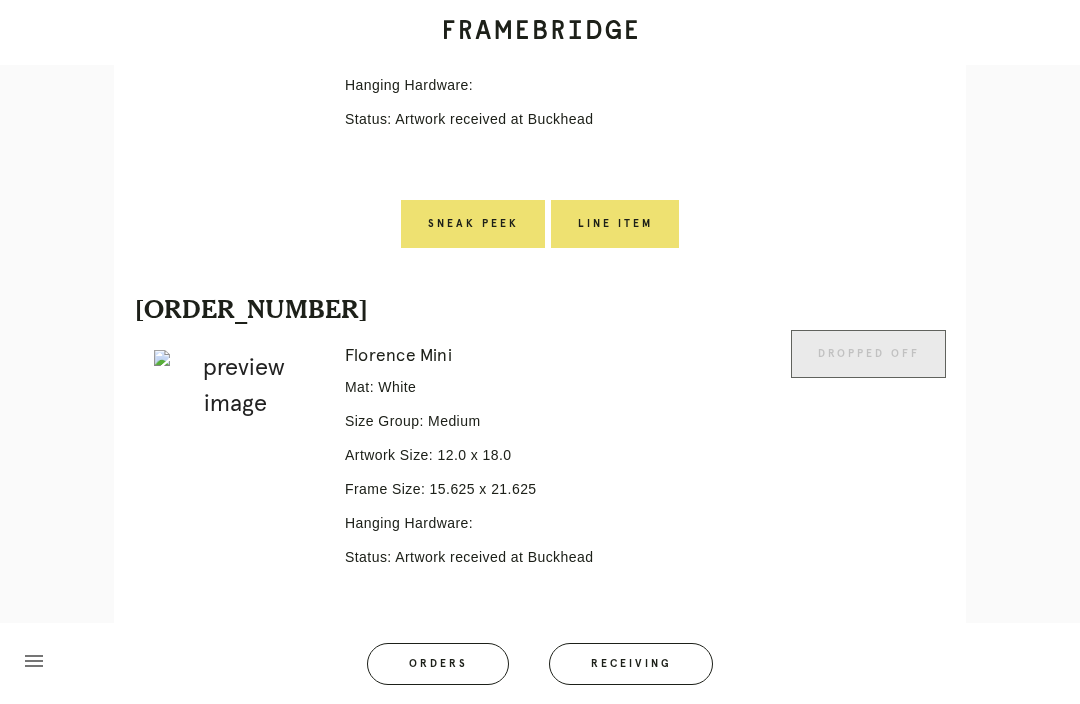 click on "Line Item" at bounding box center (615, 662) 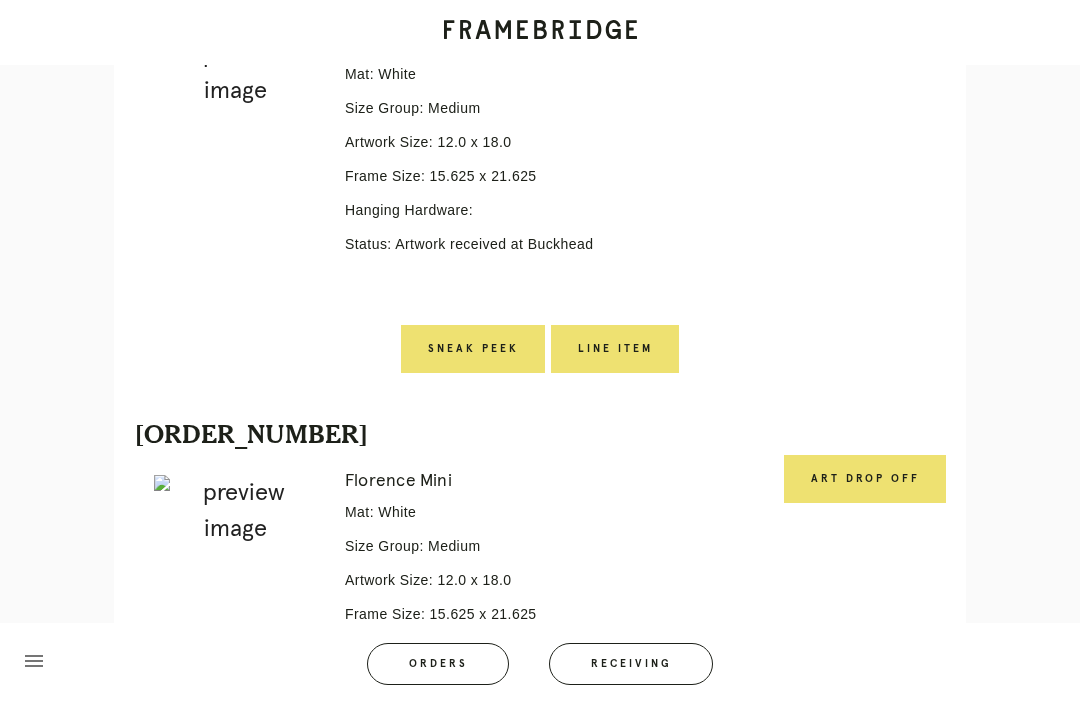 scroll, scrollTop: 2529, scrollLeft: 0, axis: vertical 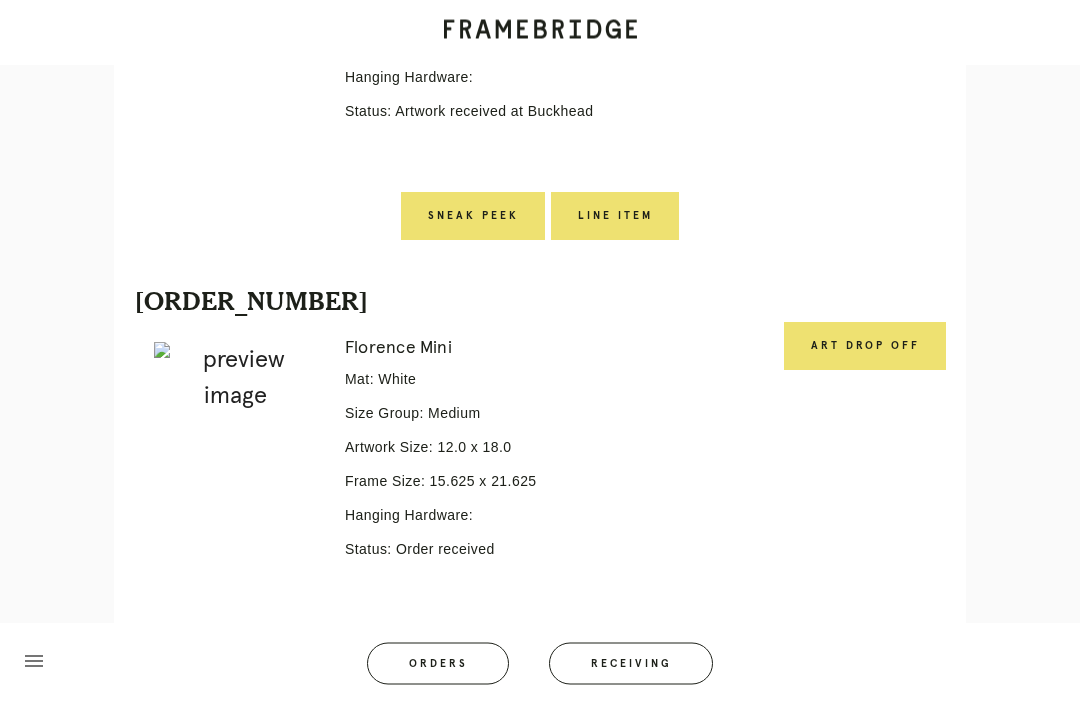 click on "Art drop off" at bounding box center [865, 347] 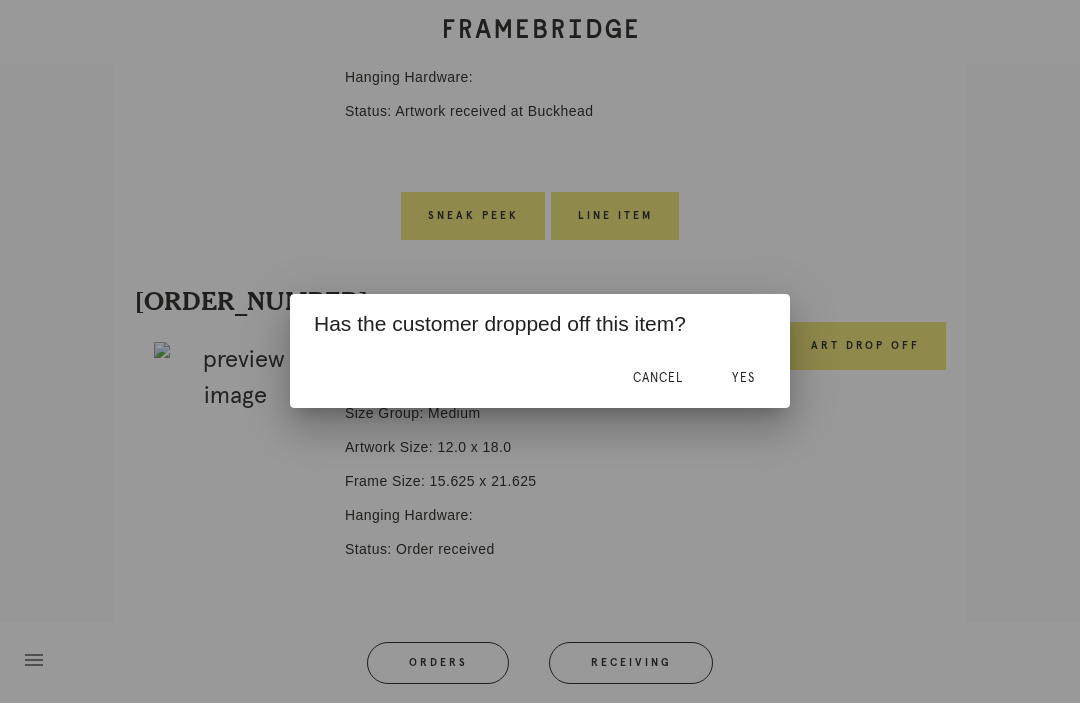 click on "Yes" at bounding box center [743, 379] 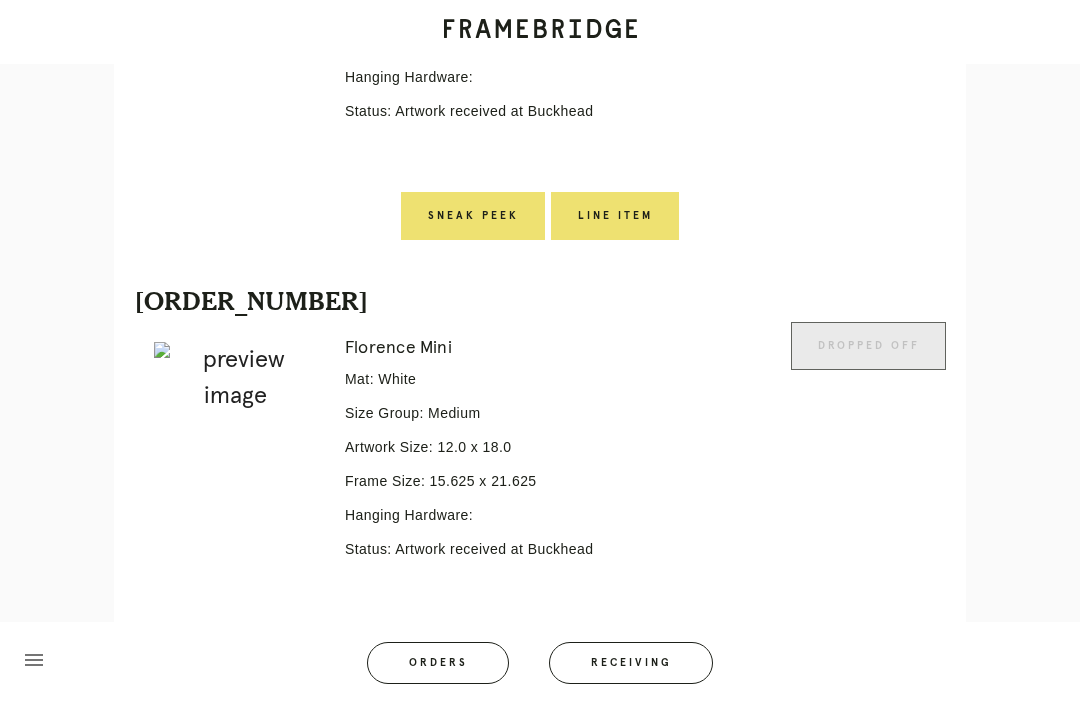 click on "Line Item" at bounding box center [615, 655] 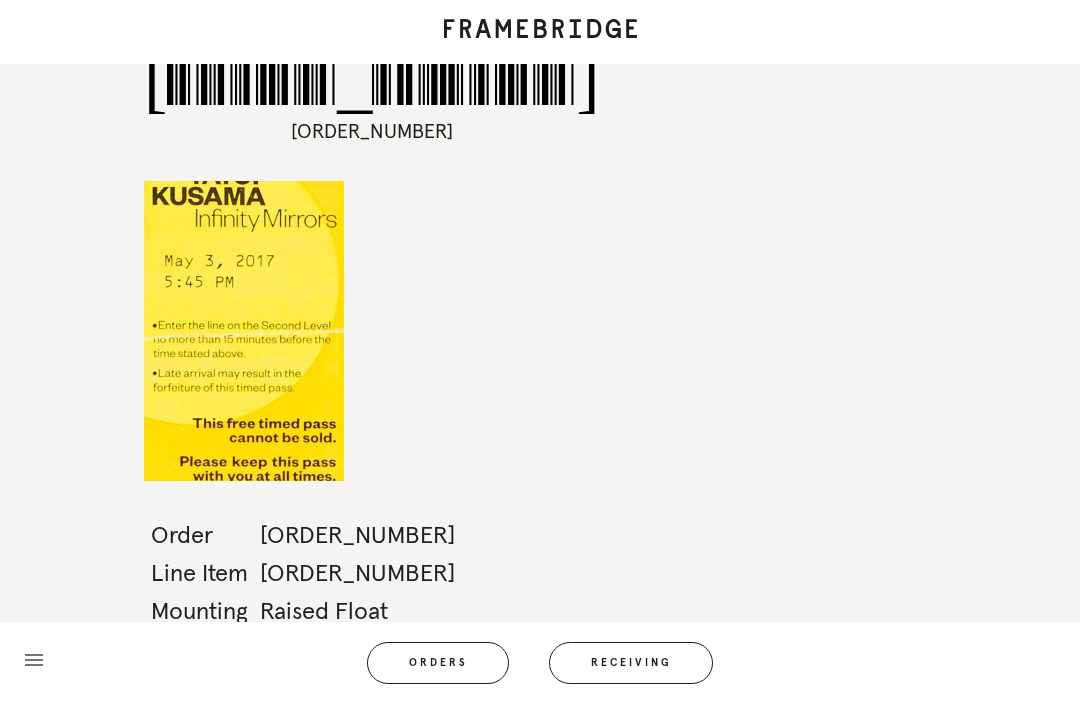 scroll, scrollTop: 0, scrollLeft: 0, axis: both 